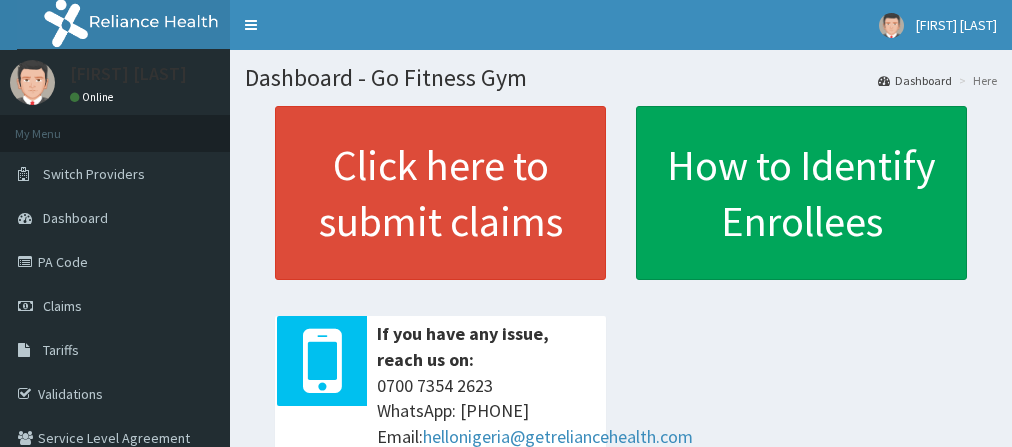 click on "Claims" at bounding box center [115, 306] 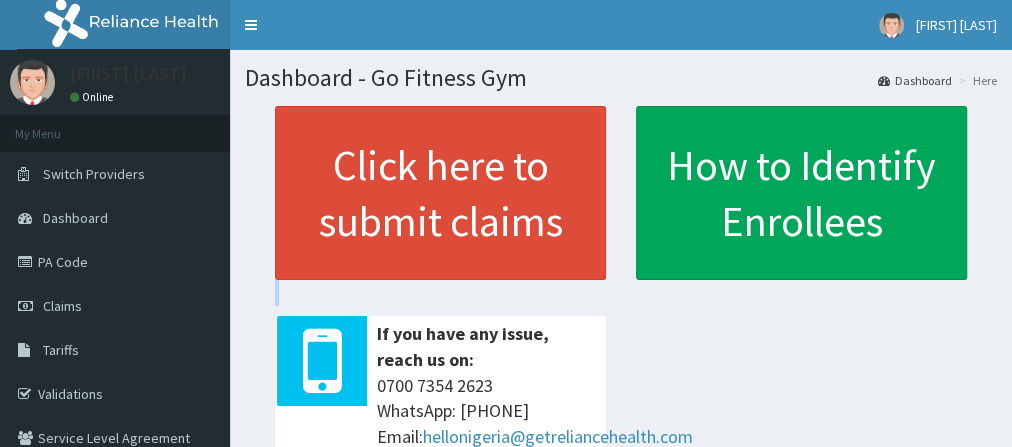 scroll, scrollTop: 0, scrollLeft: 0, axis: both 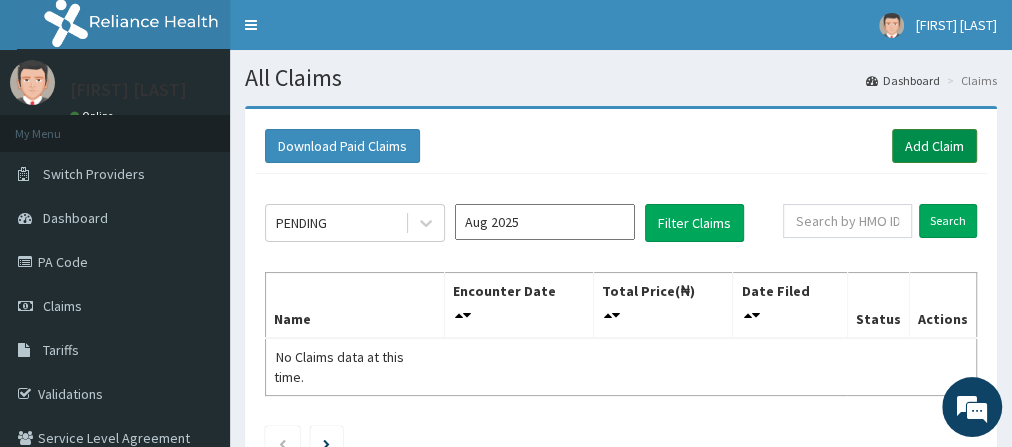 click on "Add Claim" at bounding box center [934, 146] 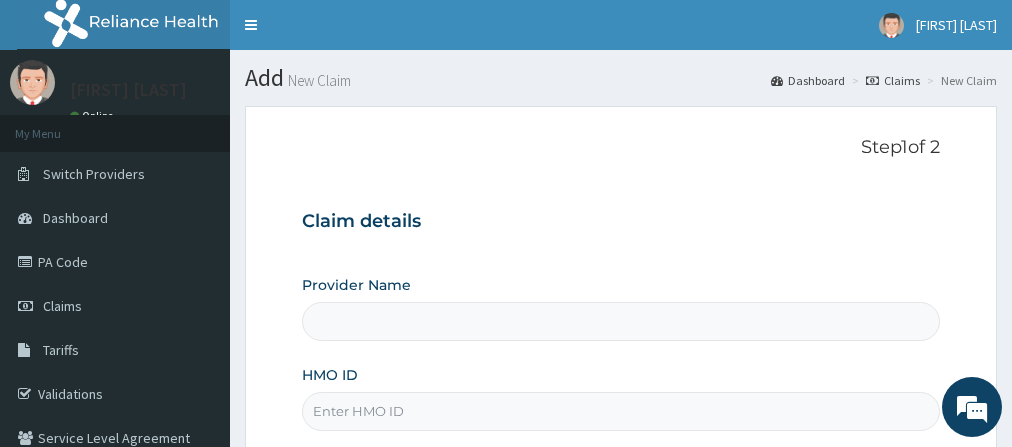 scroll, scrollTop: 0, scrollLeft: 0, axis: both 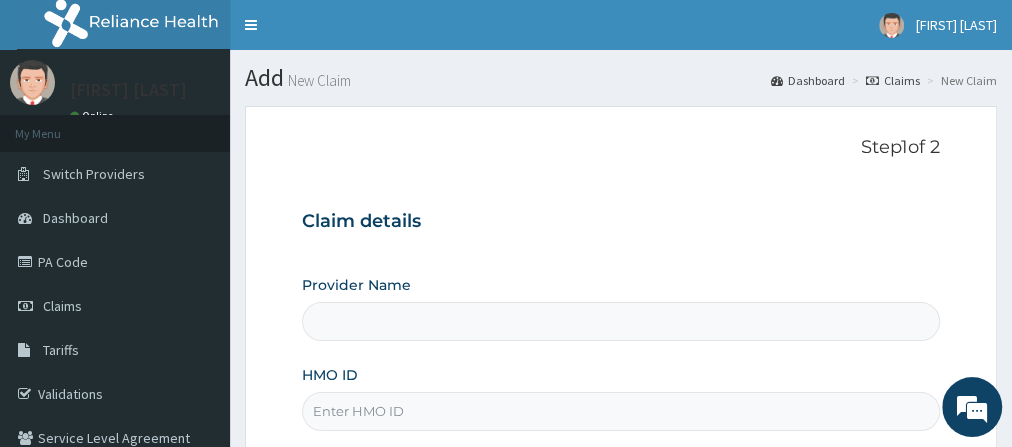 type on "Go Fitness Gym" 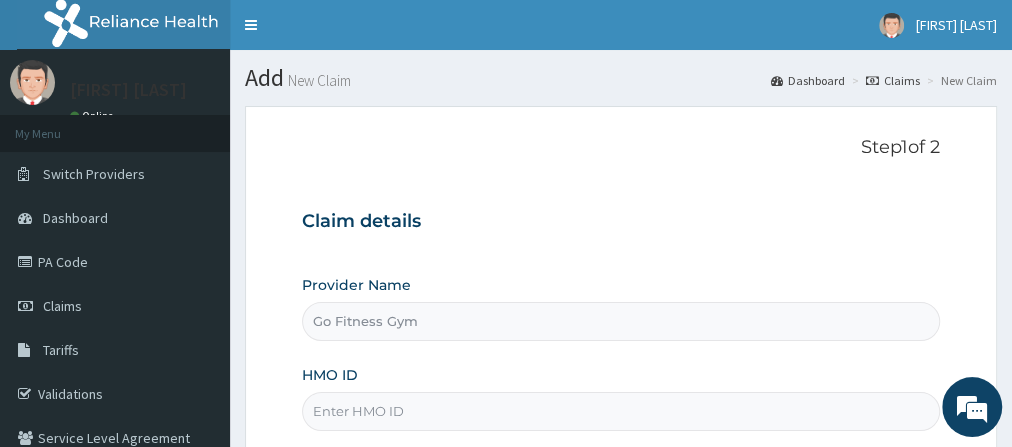 type on "1" 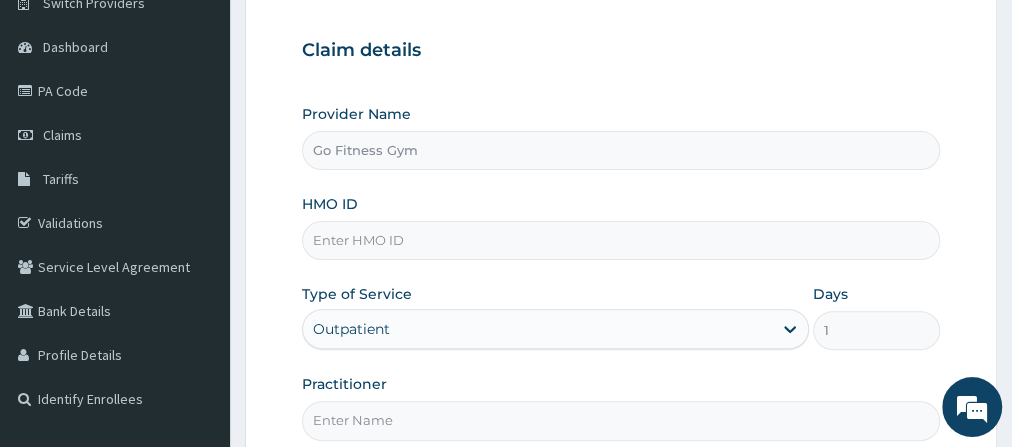 scroll, scrollTop: 174, scrollLeft: 0, axis: vertical 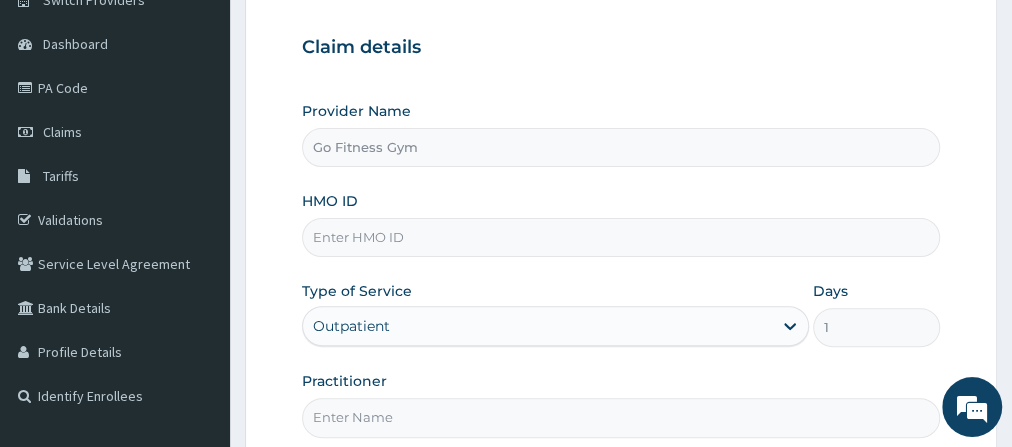 click on "HMO ID" at bounding box center (621, 237) 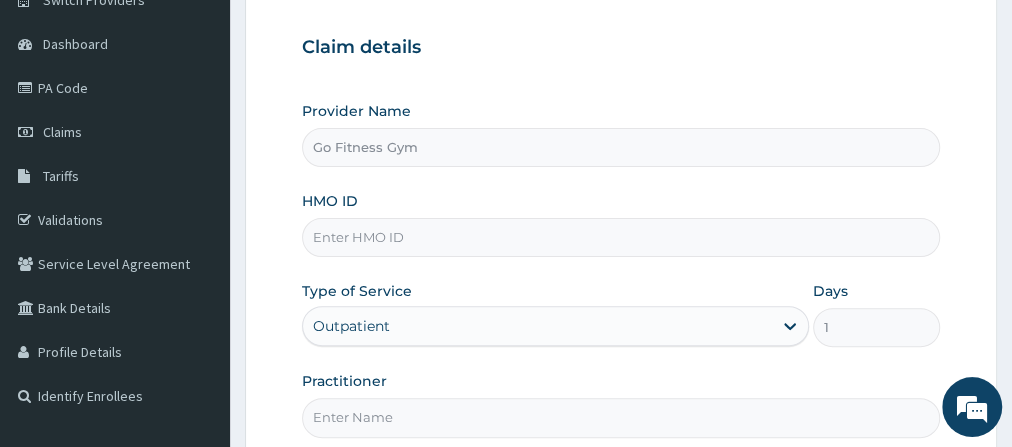 scroll, scrollTop: 0, scrollLeft: 0, axis: both 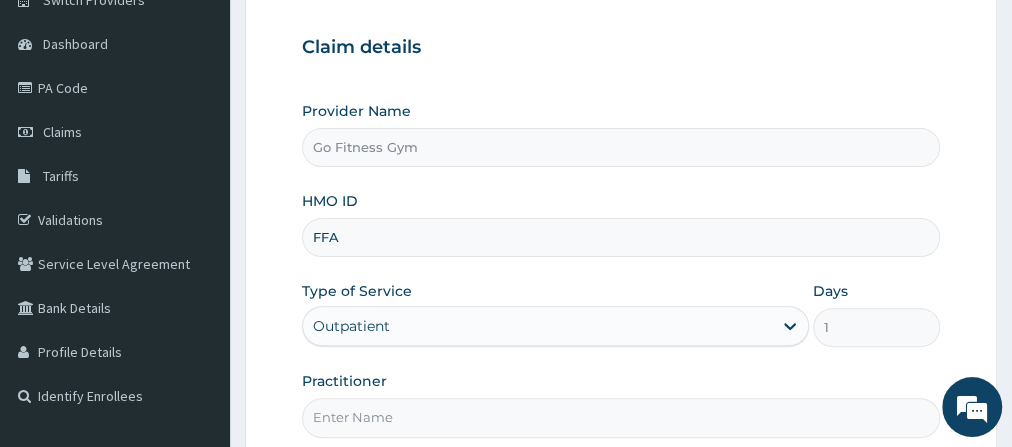 click on "FFA" at bounding box center [621, 237] 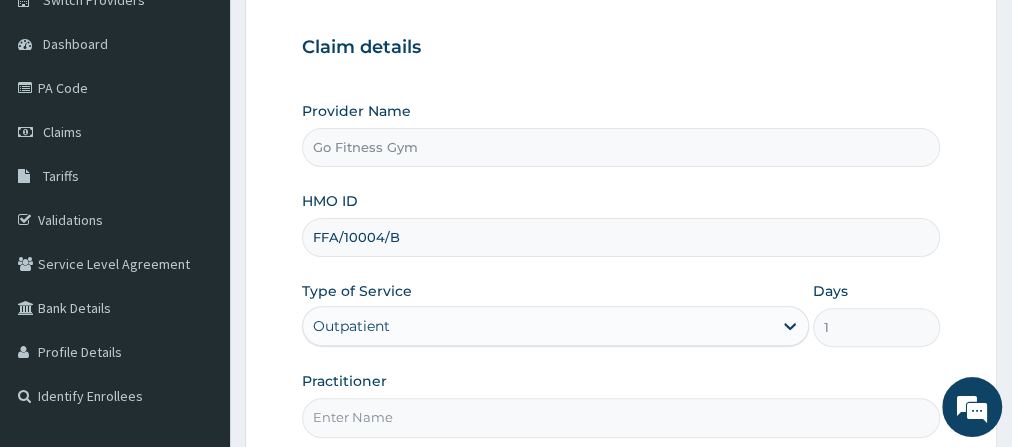type on "FFA/10004/B" 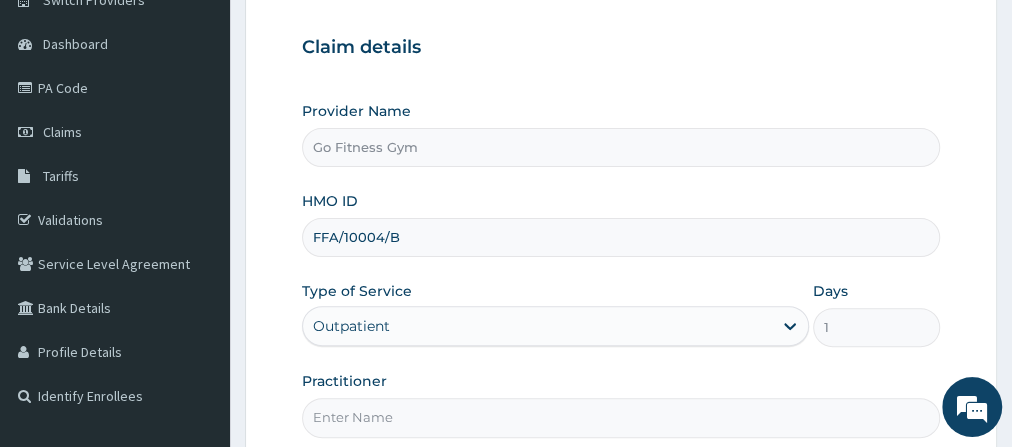 type on "Gofitness centre" 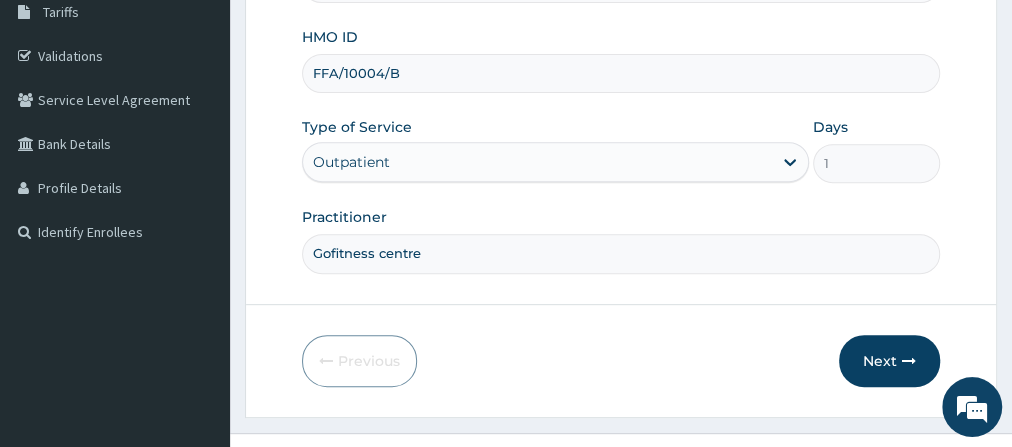 scroll, scrollTop: 369, scrollLeft: 0, axis: vertical 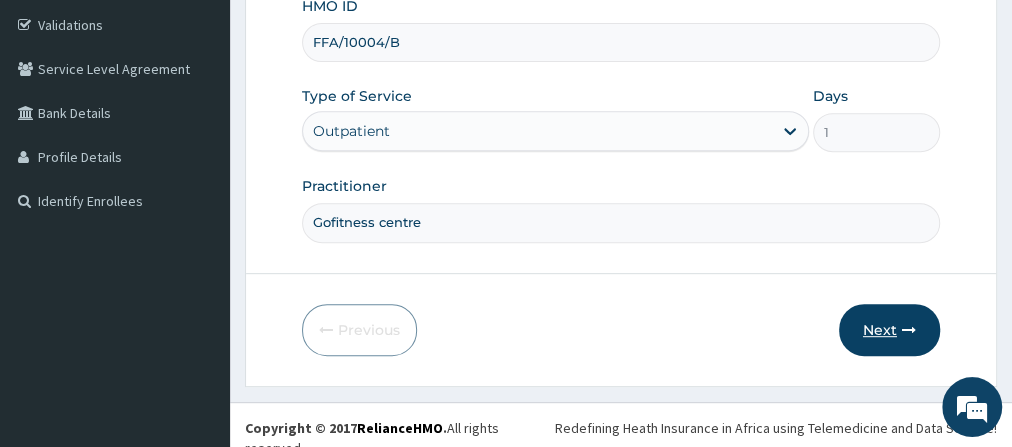 click on "Next" at bounding box center [889, 330] 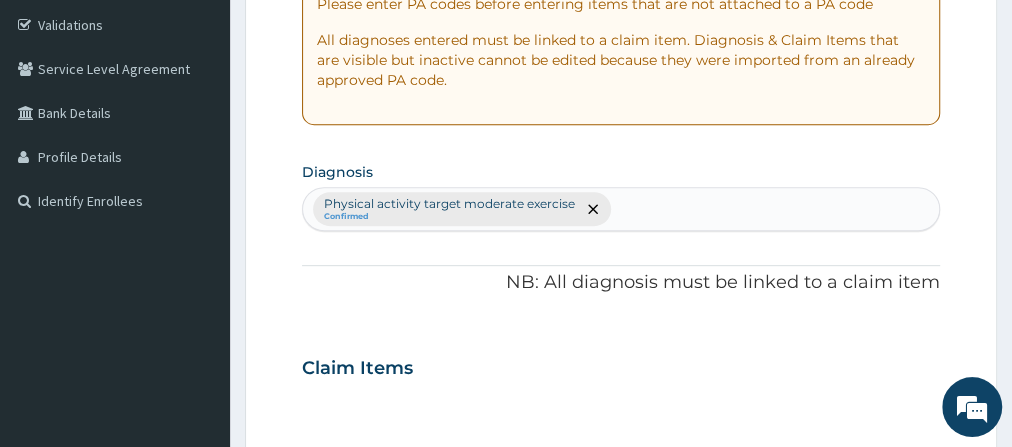 scroll, scrollTop: 0, scrollLeft: 0, axis: both 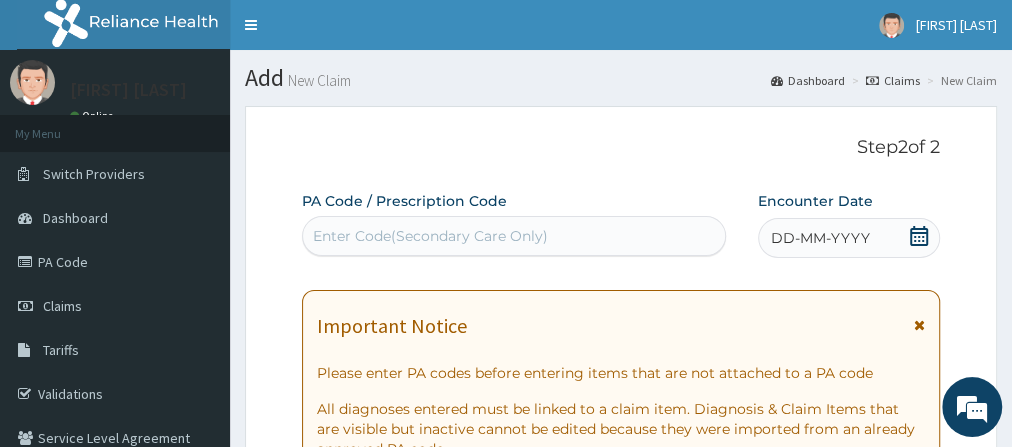 click on "Enter Code(Secondary Care Only)" at bounding box center (430, 236) 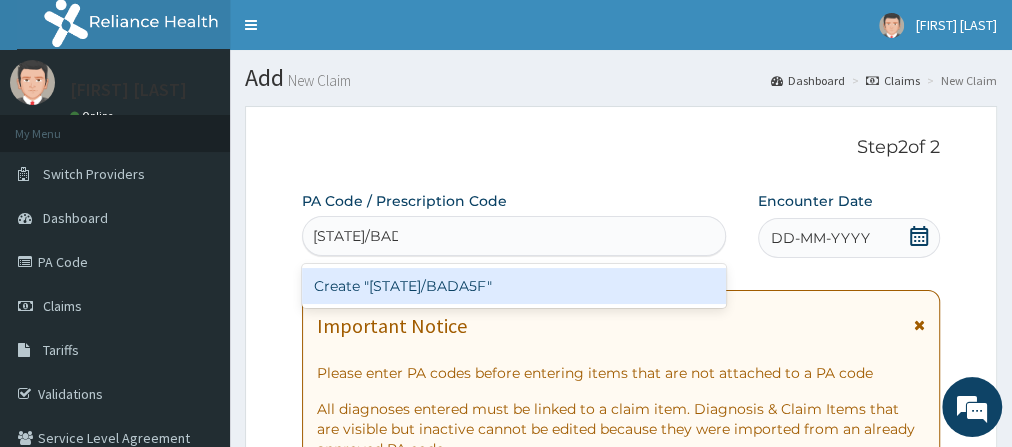 type on "PA/BADA5F" 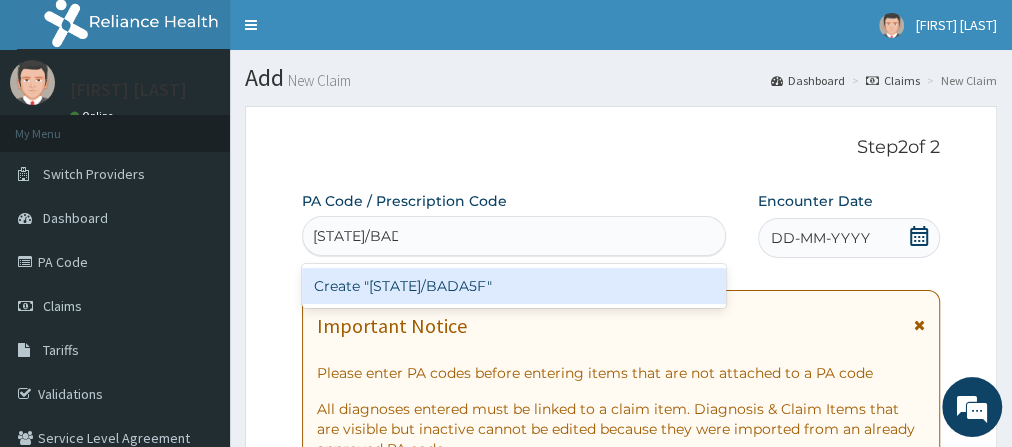 click on "Create "PA/BADA5F"" at bounding box center (514, 286) 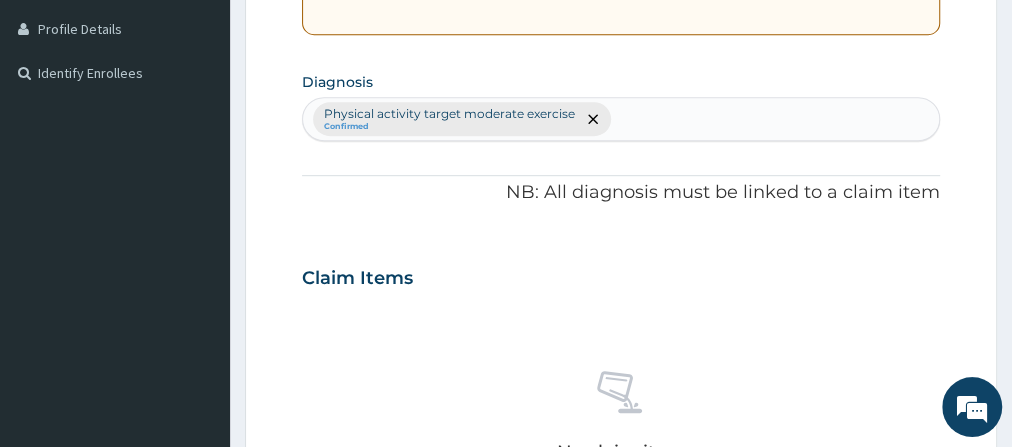 scroll, scrollTop: 787, scrollLeft: 0, axis: vertical 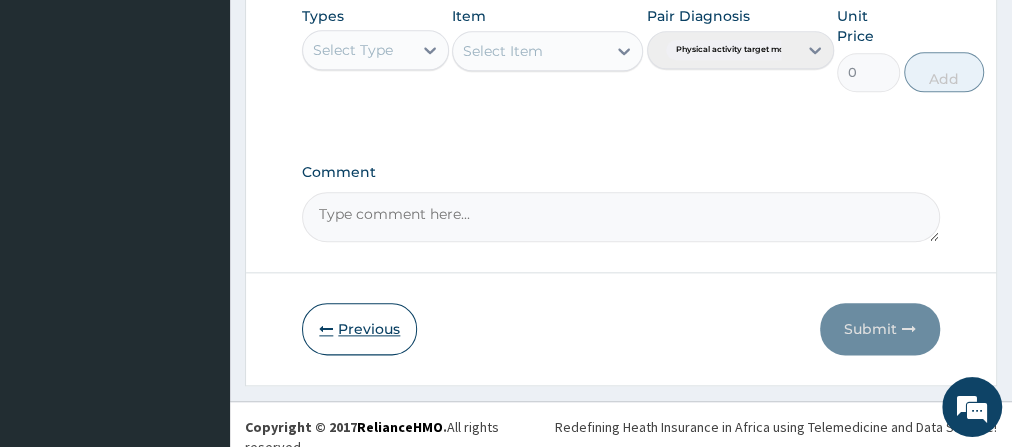 click on "Previous" at bounding box center [359, 329] 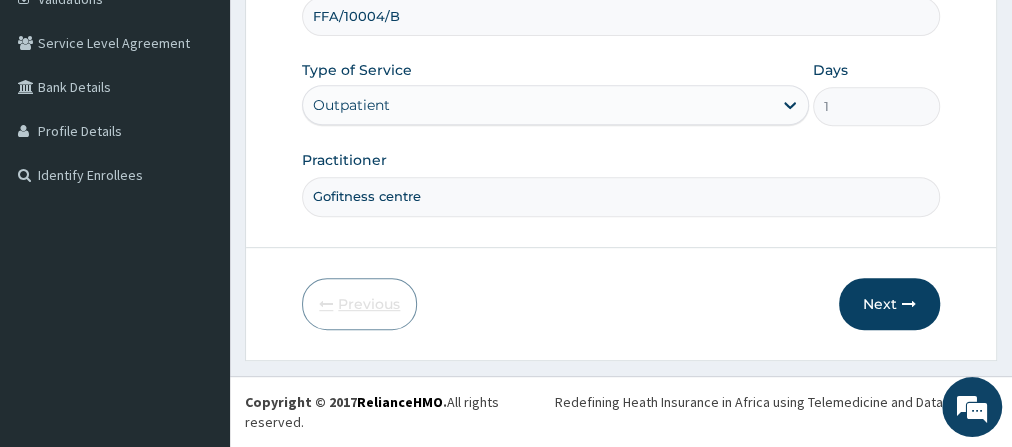 scroll, scrollTop: 369, scrollLeft: 0, axis: vertical 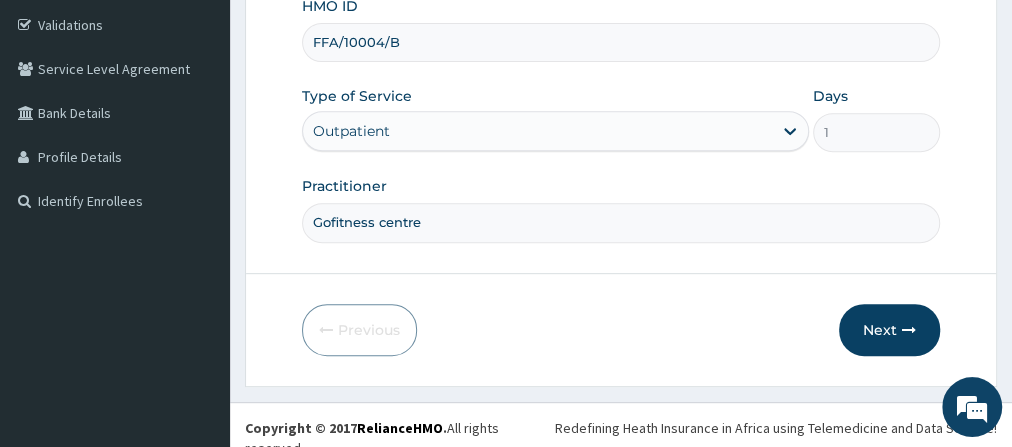 click on "FFA/10004/B" at bounding box center [621, 42] 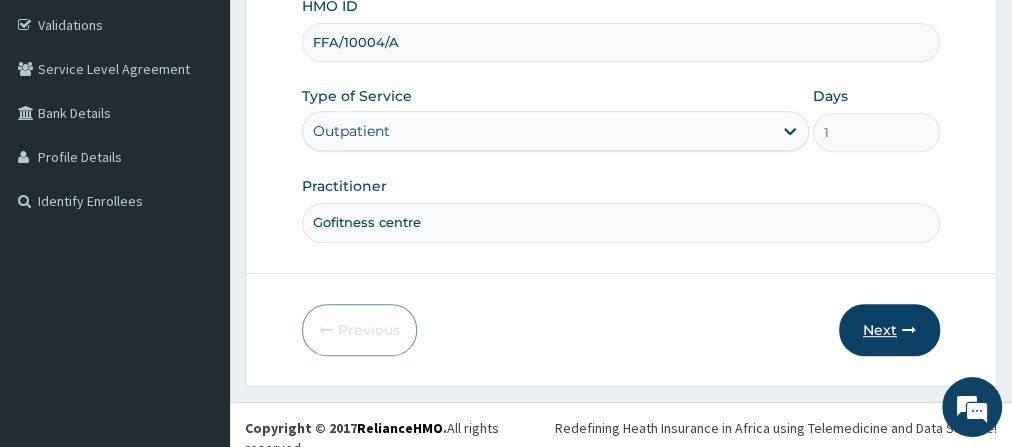 type on "FFA/10004/A" 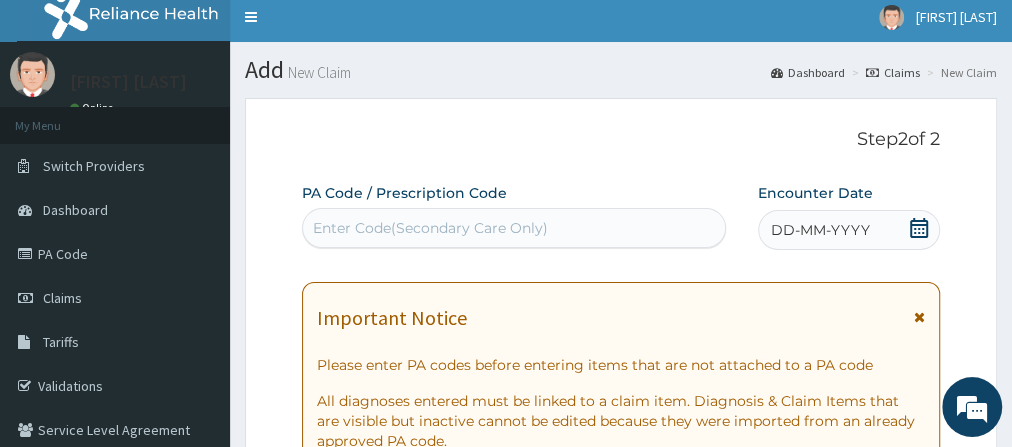 scroll, scrollTop: 4, scrollLeft: 0, axis: vertical 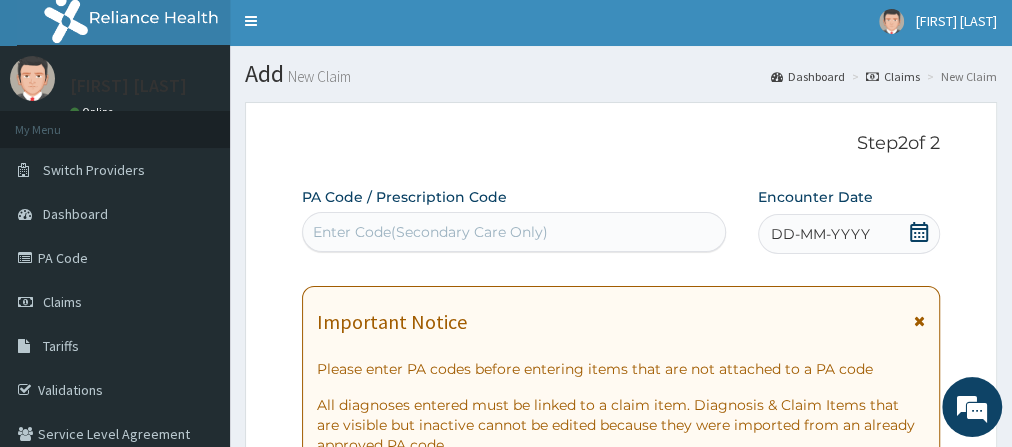 click on "Enter Code(Secondary Care Only)" at bounding box center [430, 232] 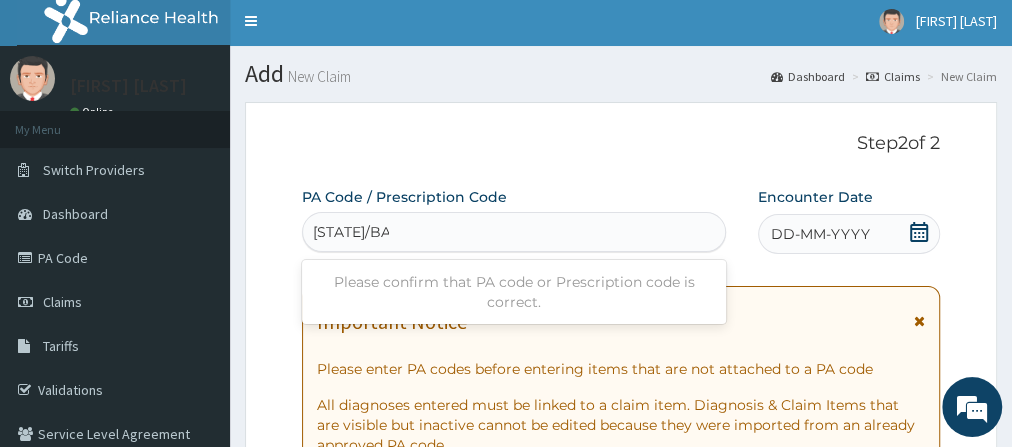 type on "PA/BADA5F" 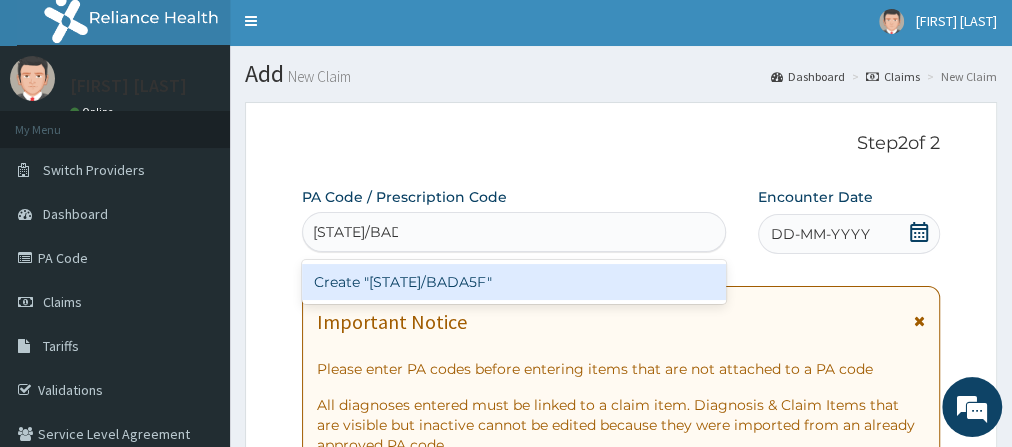 click on "Create "PA/BADA5F"" at bounding box center [514, 282] 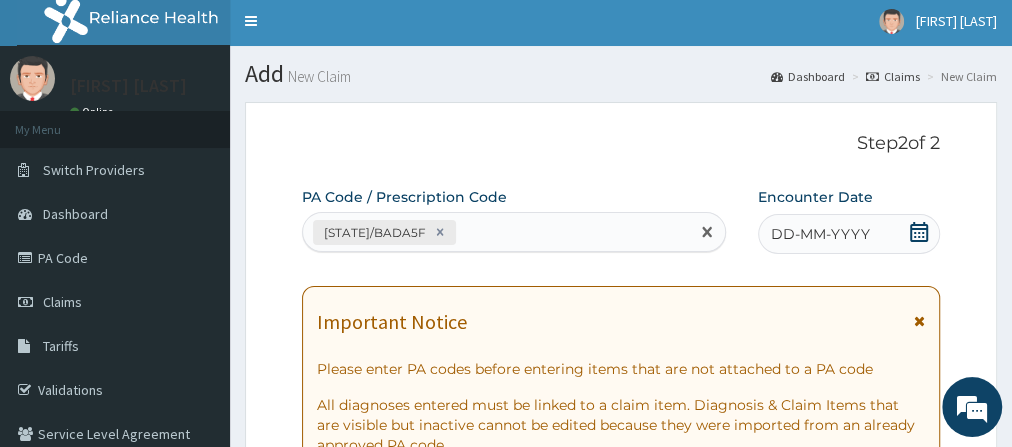 click 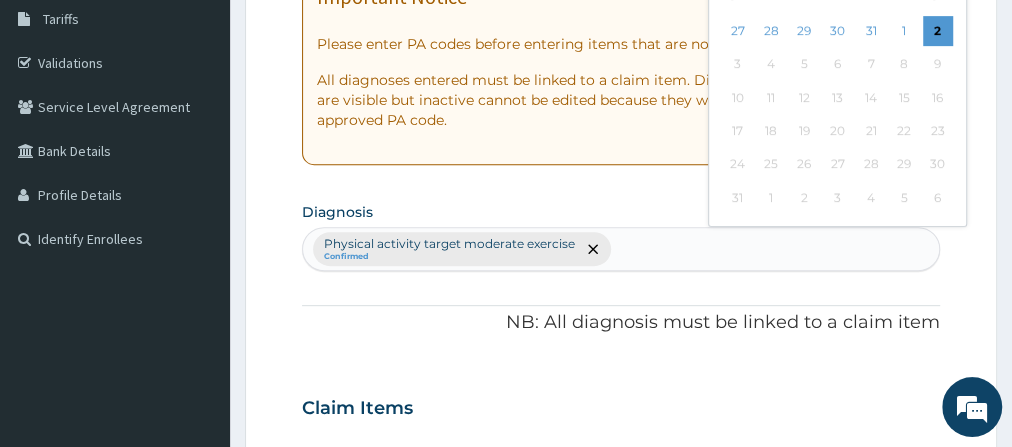 scroll, scrollTop: 329, scrollLeft: 0, axis: vertical 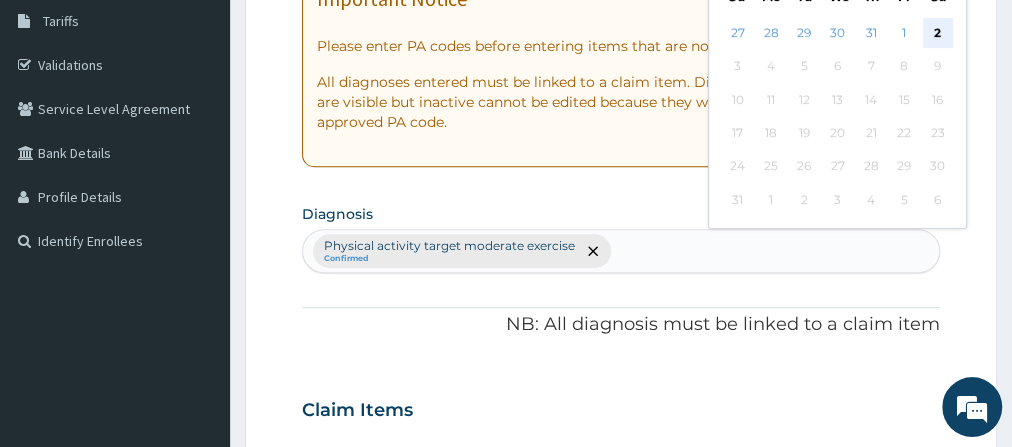 click on "2" at bounding box center (938, 33) 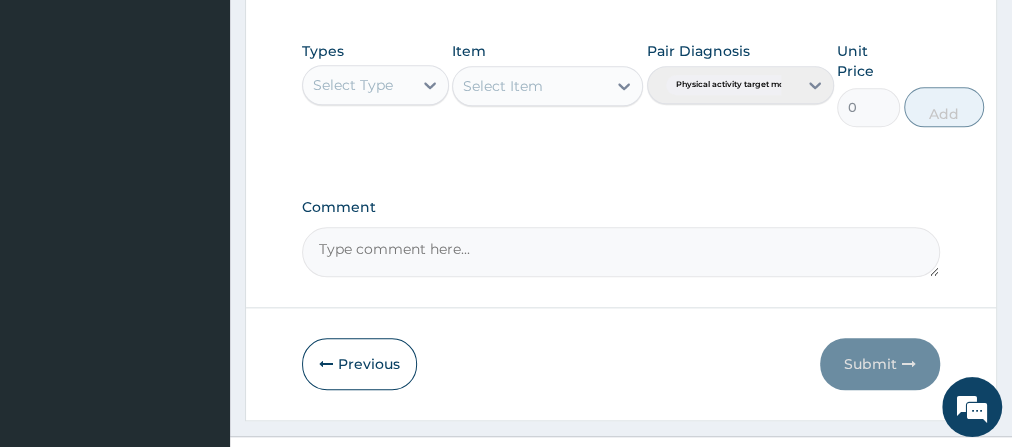 scroll, scrollTop: 1030, scrollLeft: 0, axis: vertical 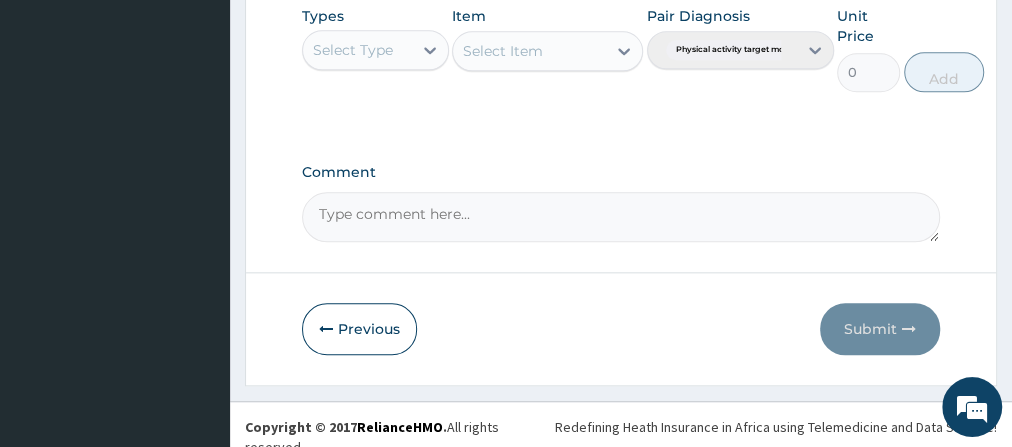 click on "Select Type" at bounding box center (357, 50) 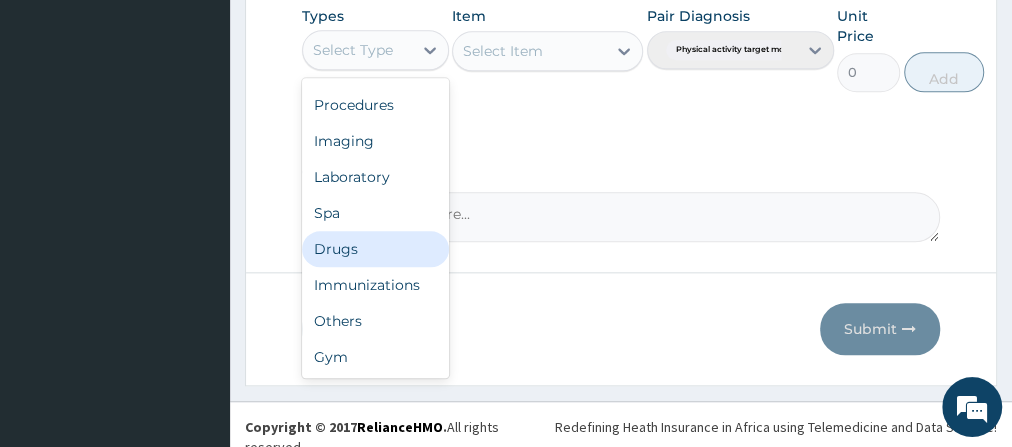 scroll, scrollTop: 67, scrollLeft: 0, axis: vertical 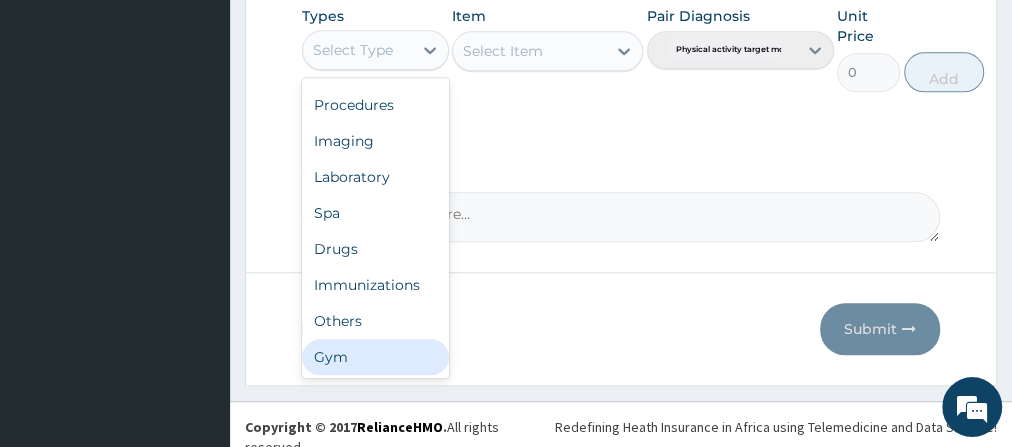 click on "Gym" at bounding box center [375, 357] 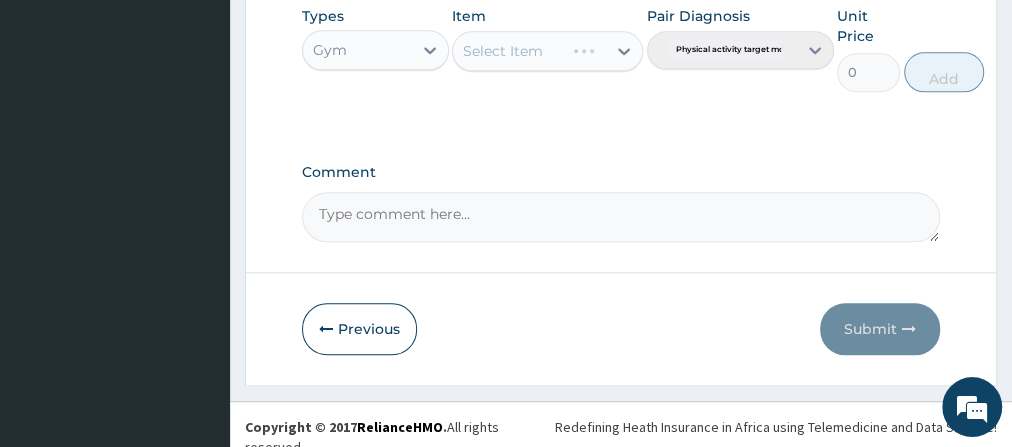 click on "Select Item" at bounding box center [547, 51] 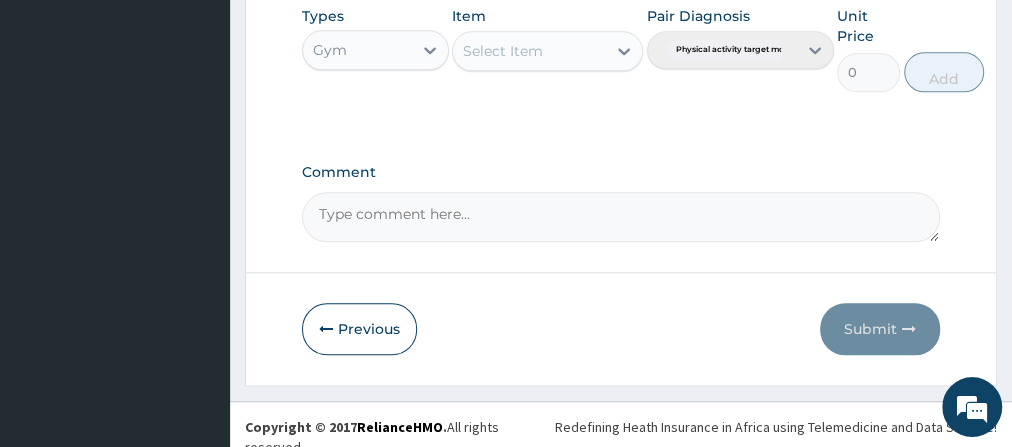 click on "Select Item" at bounding box center (529, 51) 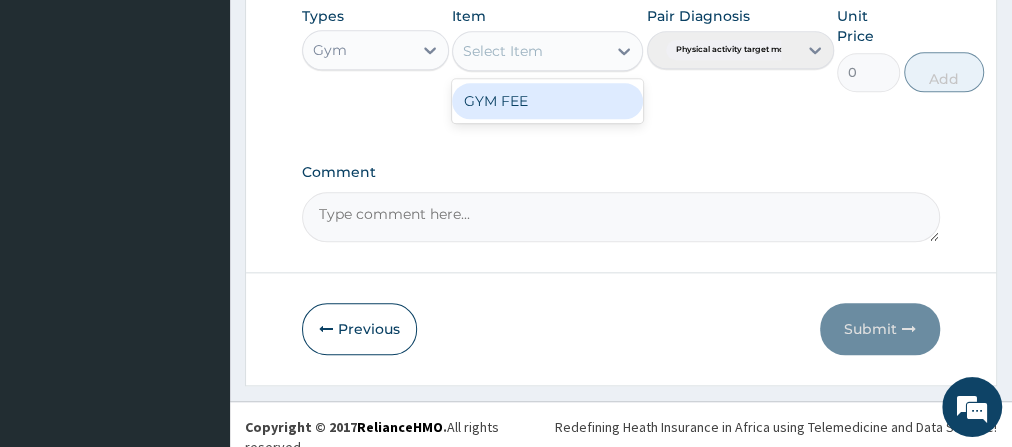 click on "GYM FEE" at bounding box center (547, 101) 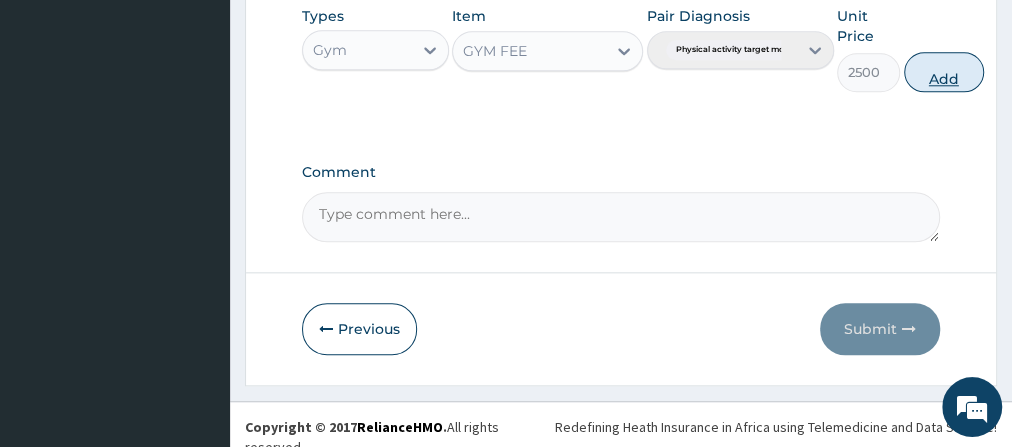 click on "Add" at bounding box center [944, 72] 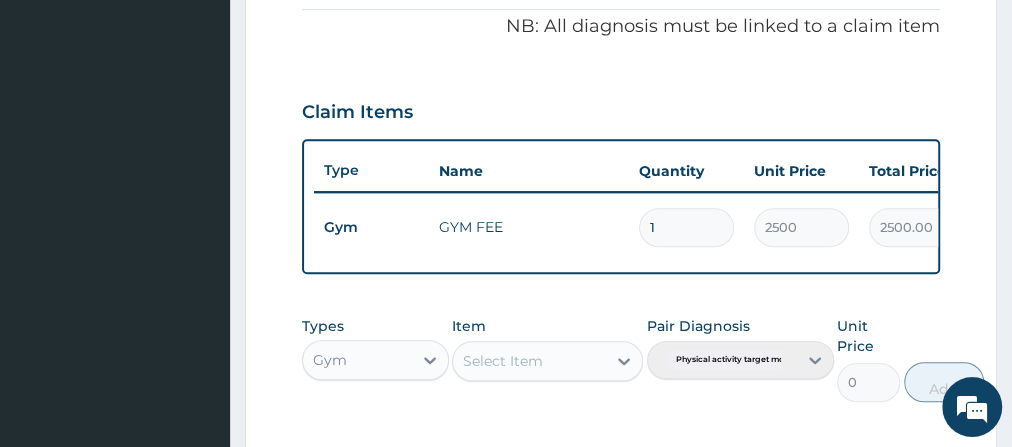 scroll, scrollTop: 946, scrollLeft: 0, axis: vertical 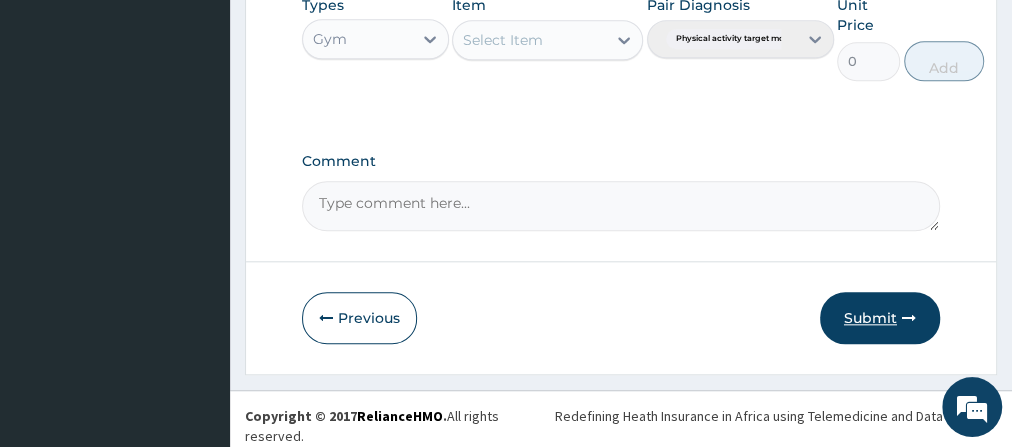 click on "Submit" at bounding box center (880, 318) 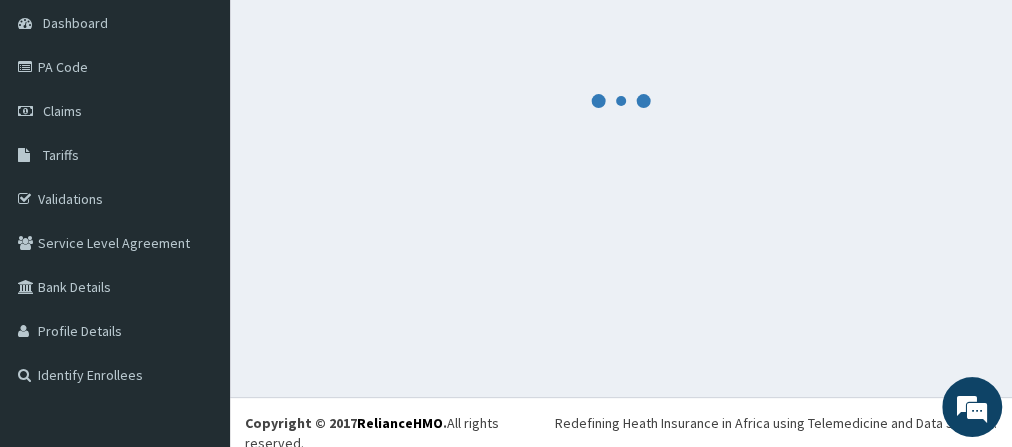 scroll, scrollTop: 946, scrollLeft: 0, axis: vertical 